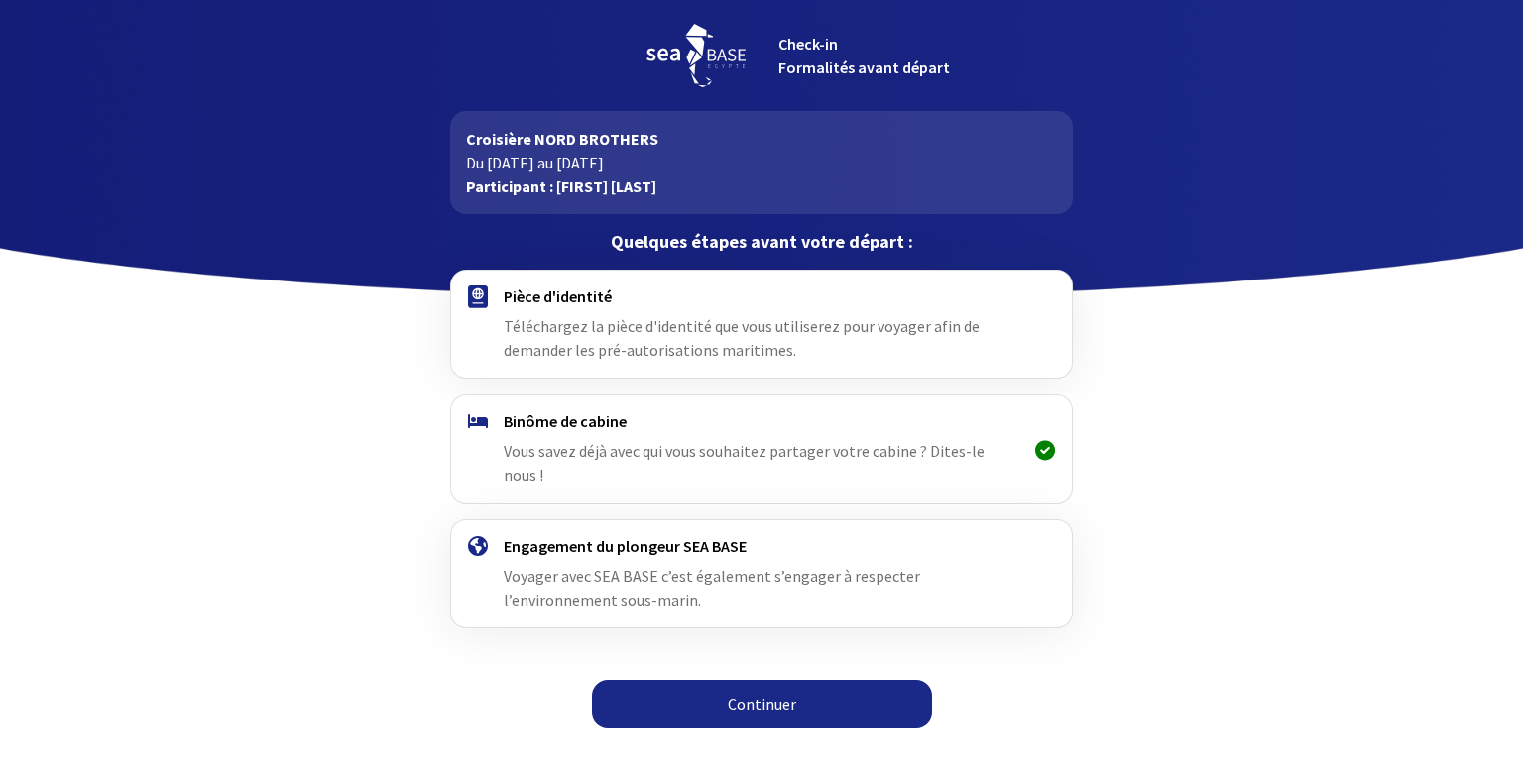 scroll, scrollTop: 0, scrollLeft: 0, axis: both 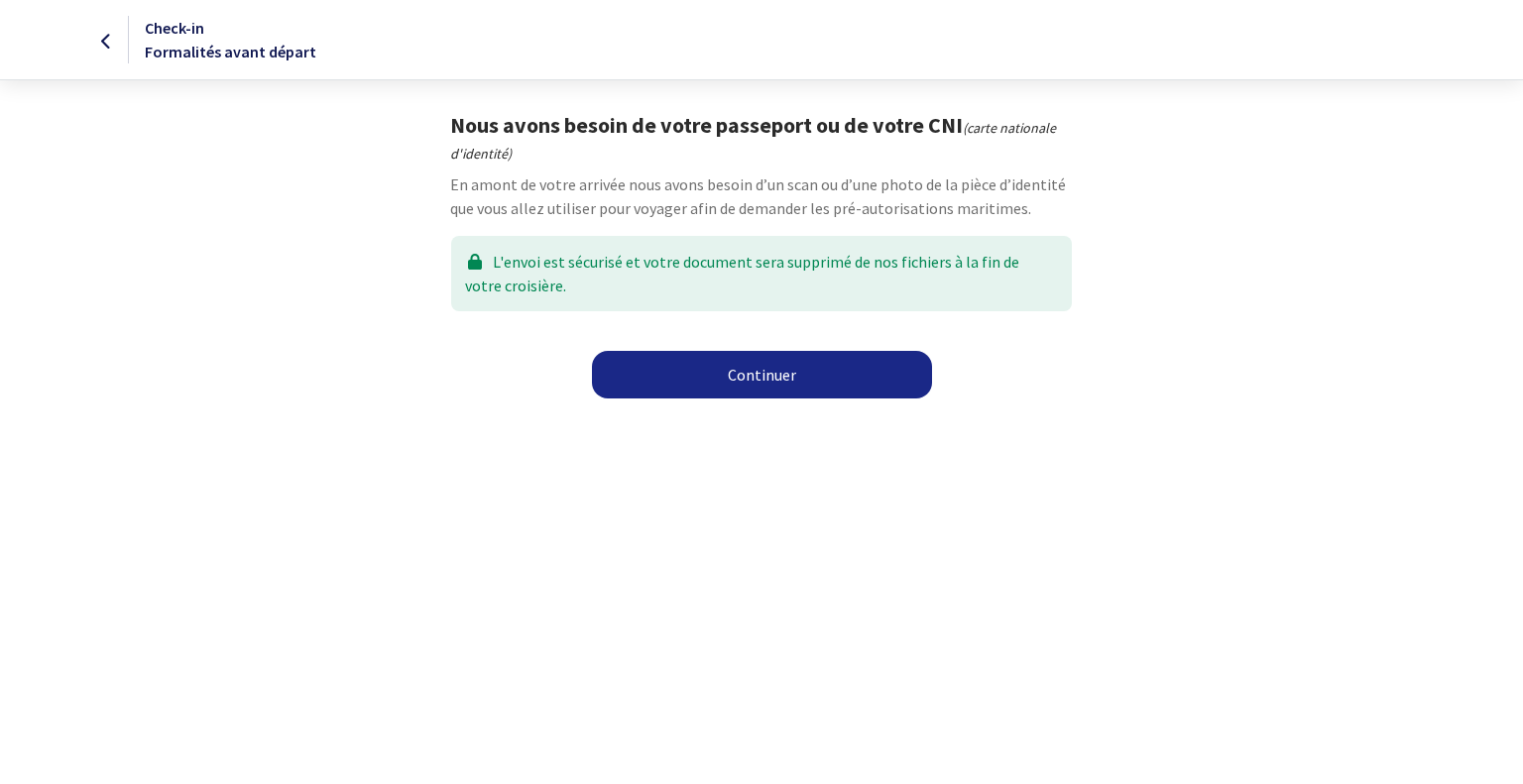 click on "Continuer" at bounding box center (762, 375) 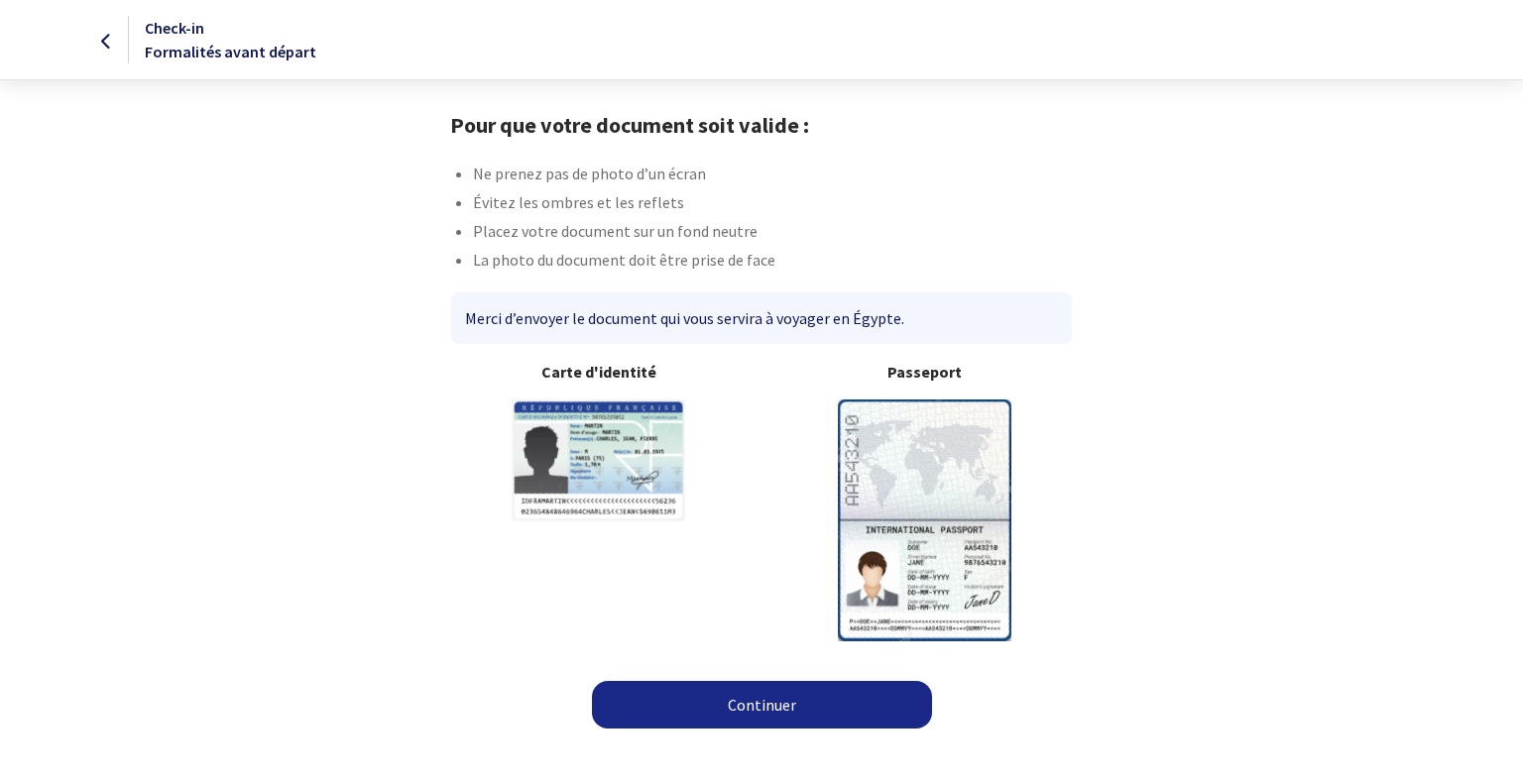 scroll, scrollTop: 0, scrollLeft: 0, axis: both 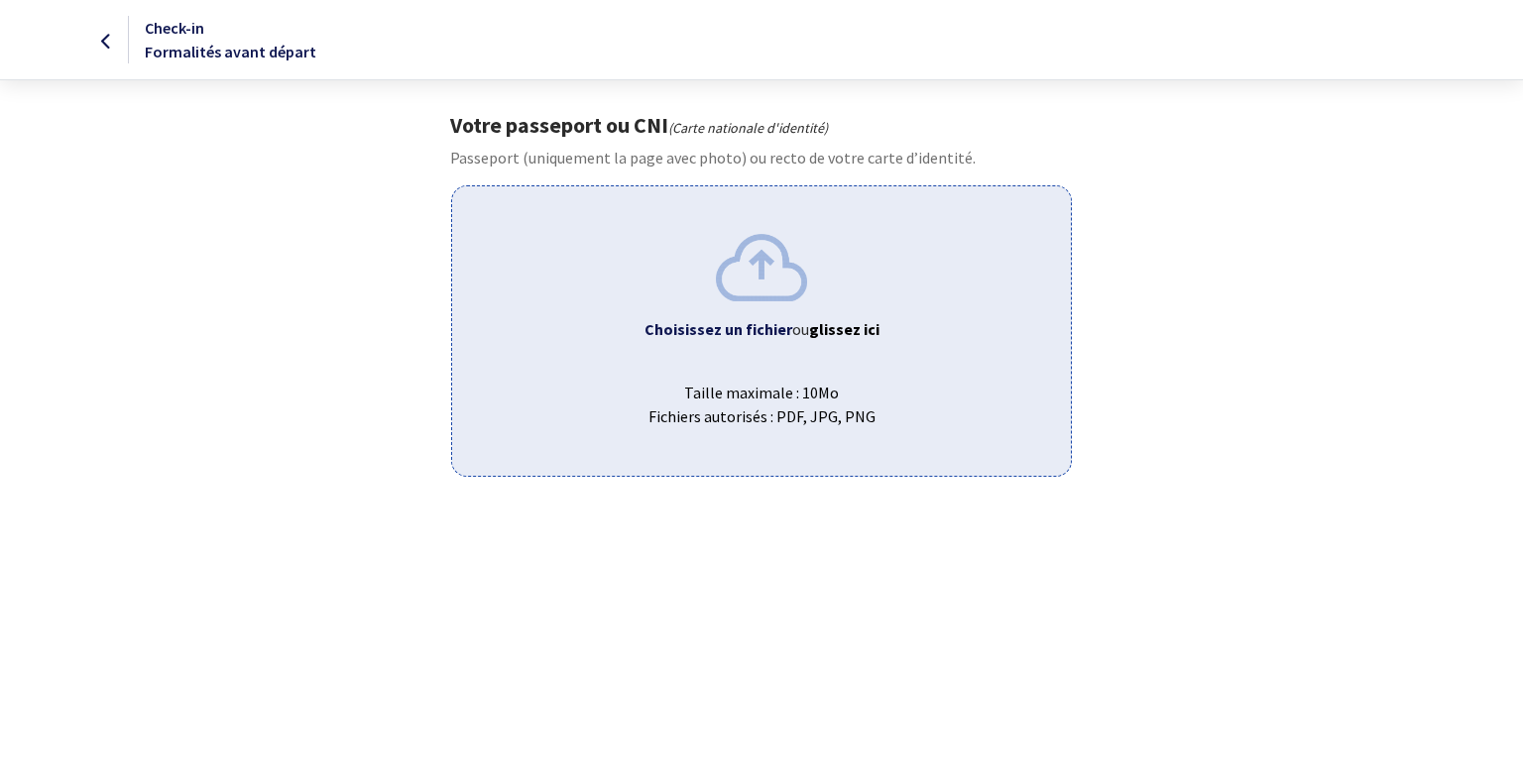 click at bounding box center [762, 267] 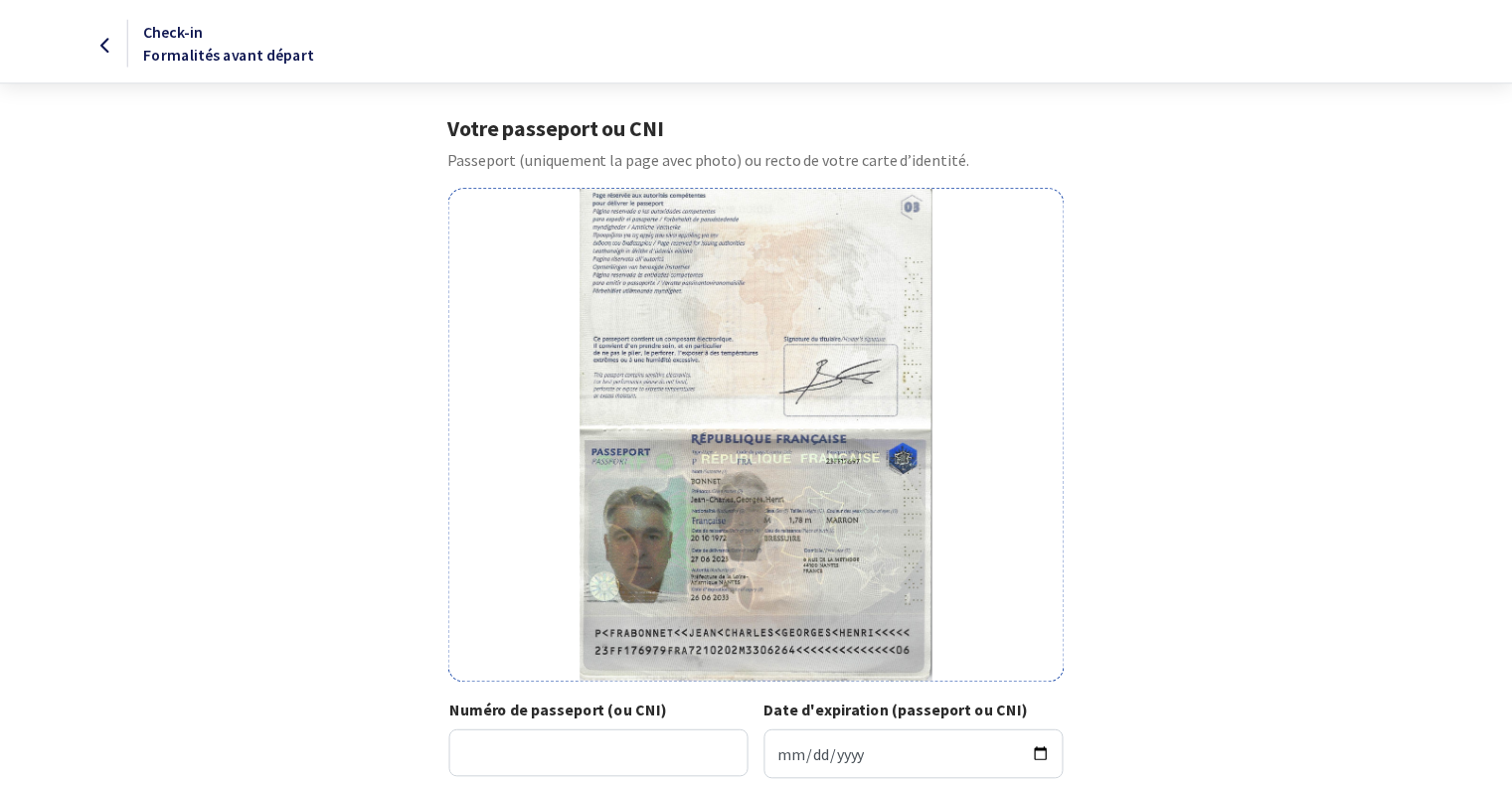 scroll, scrollTop: 0, scrollLeft: 0, axis: both 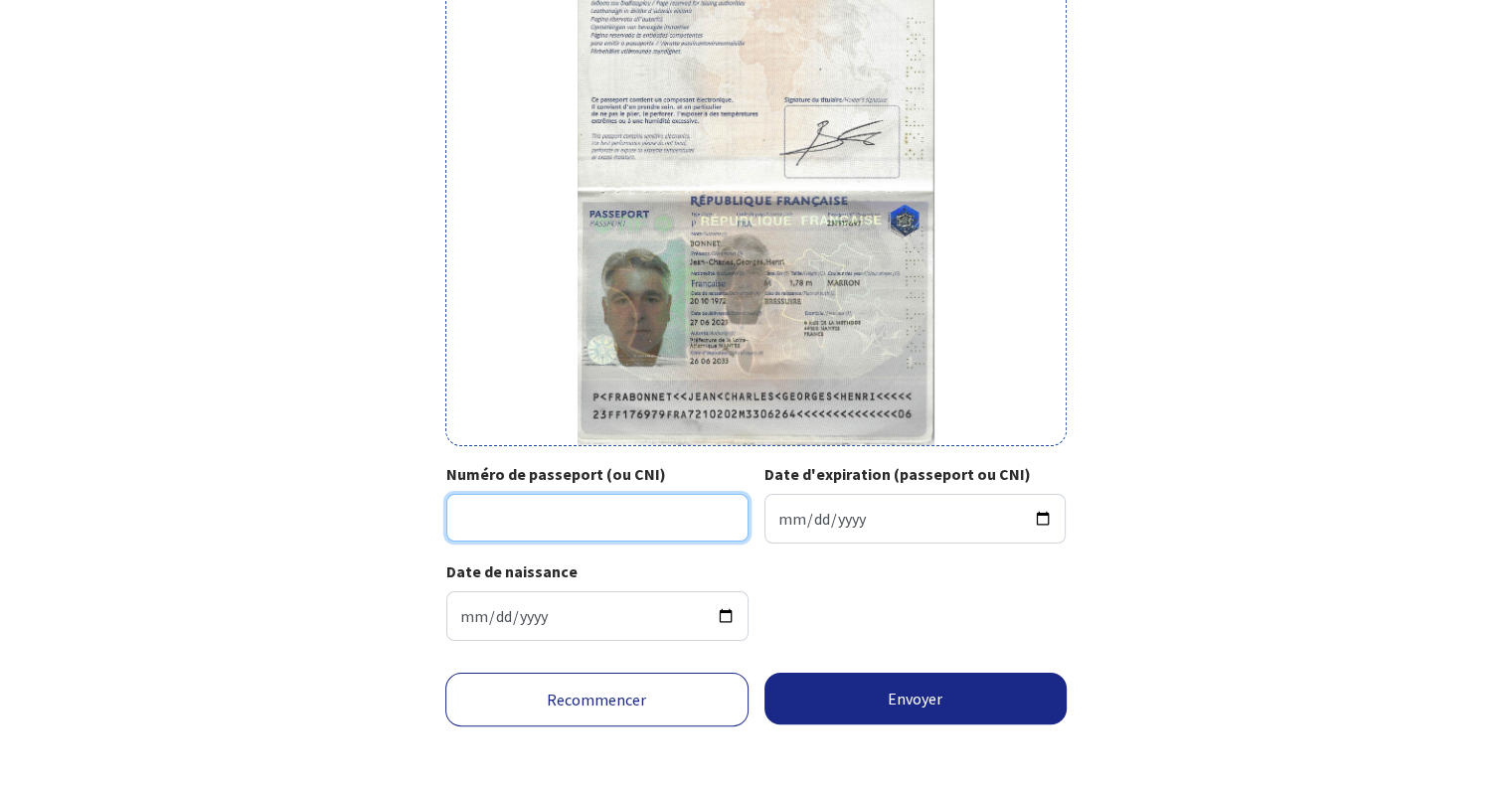 click on "Numéro de passeport (ou CNI)" at bounding box center [597, 518] 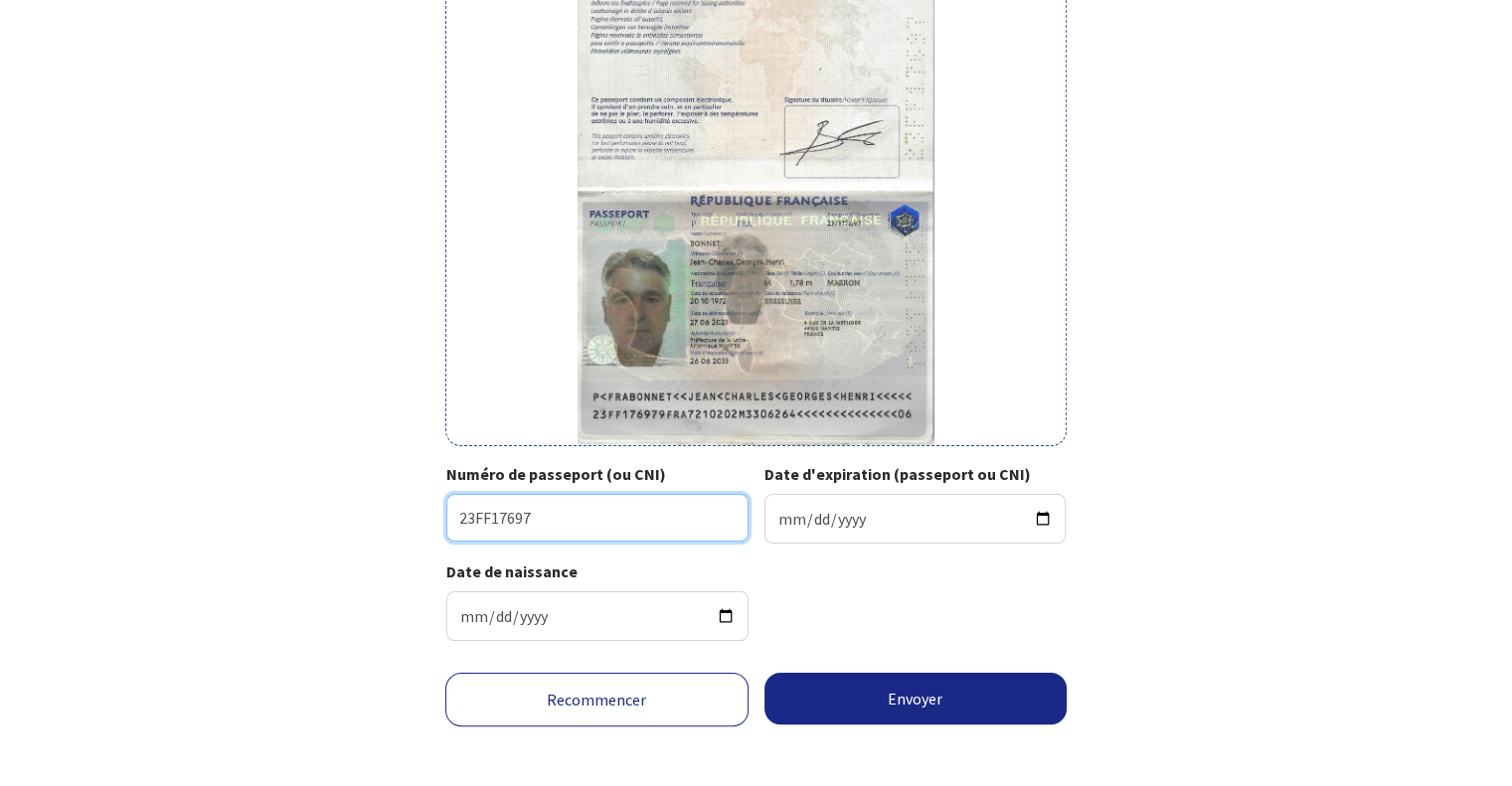 type on "23FF17697" 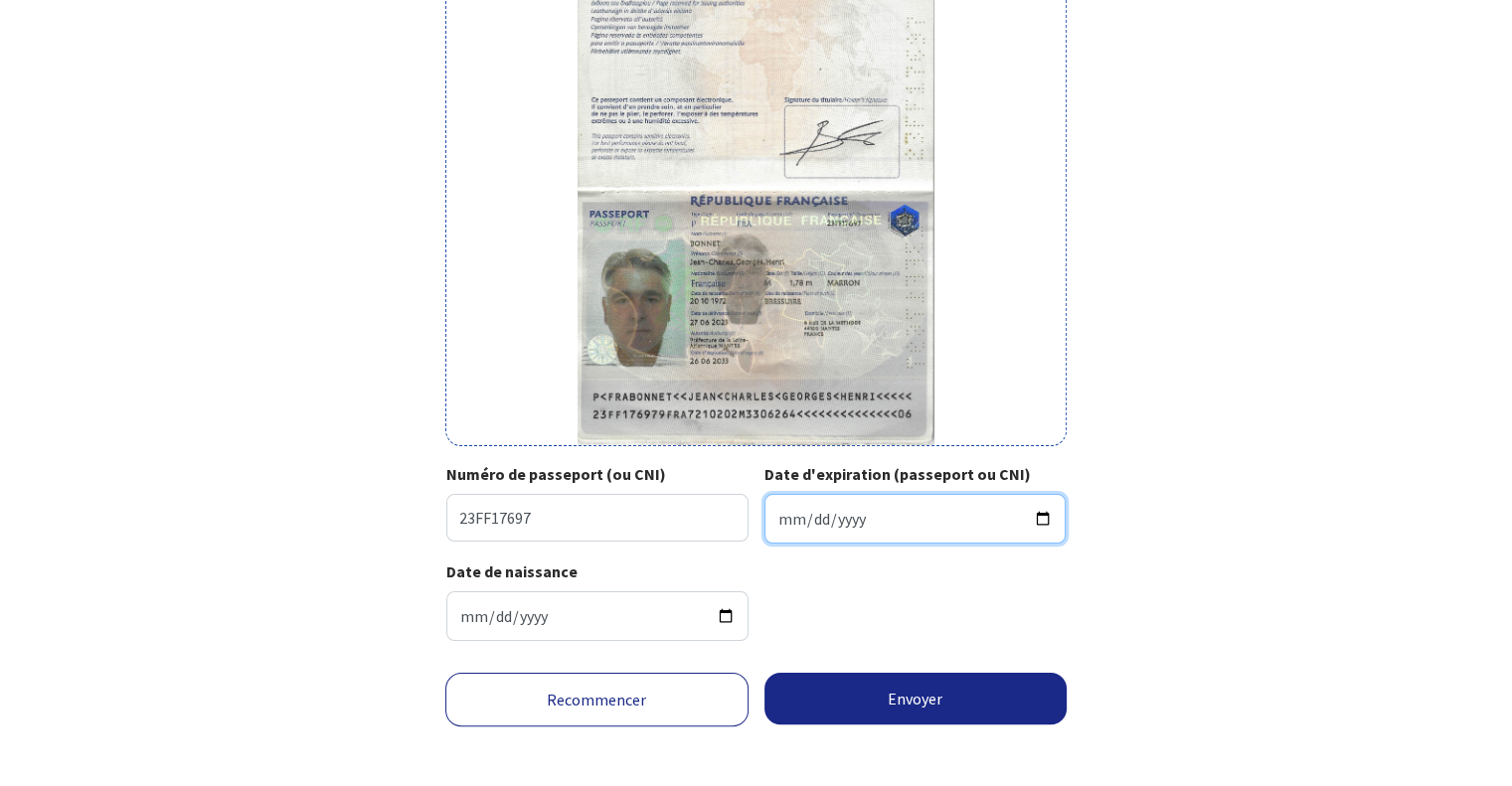click on "Date d'expiration (passeport ou CNI)" at bounding box center (916, 519) 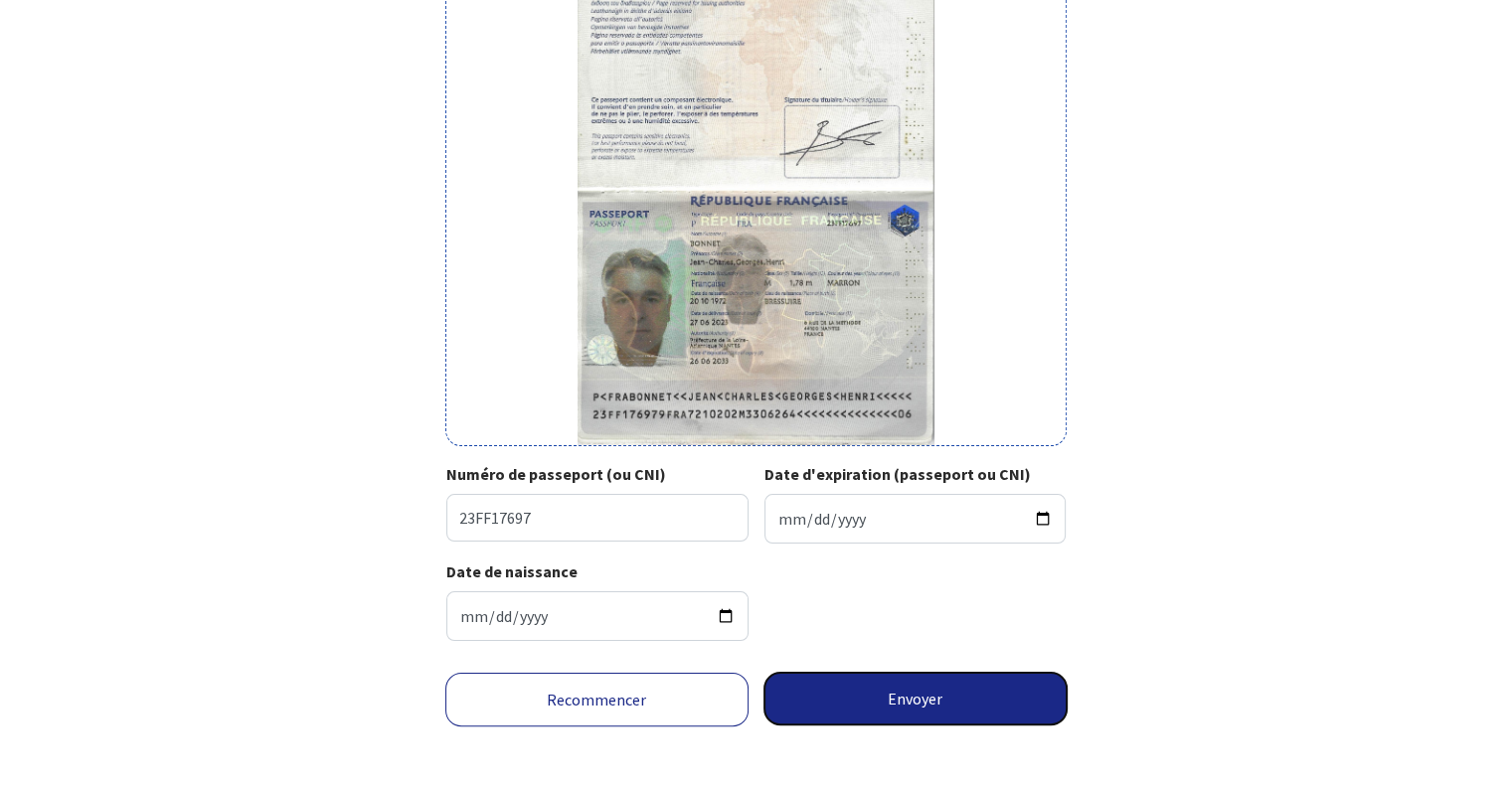 click on "Envoyer" at bounding box center (916, 699) 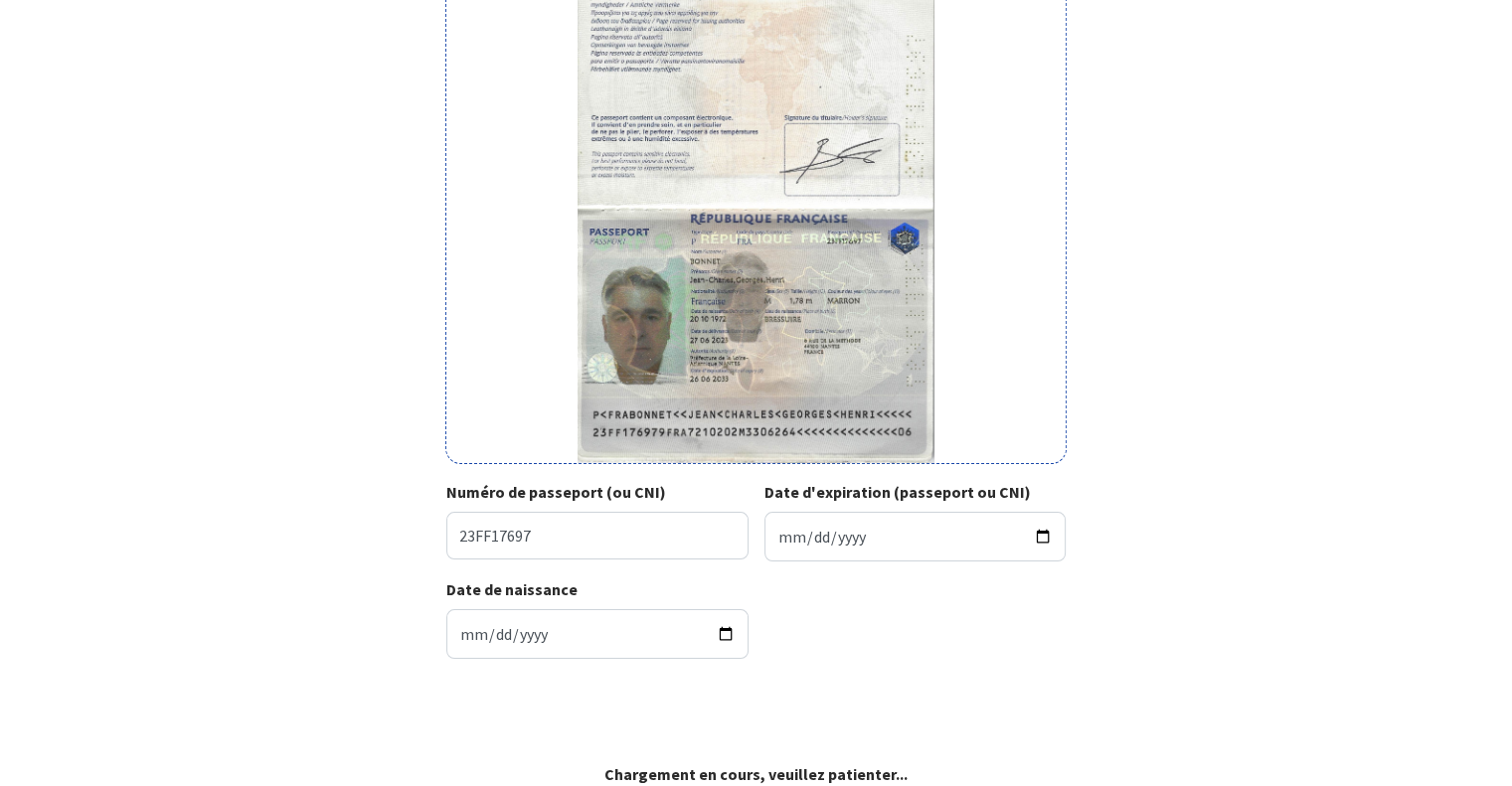 scroll, scrollTop: 219, scrollLeft: 0, axis: vertical 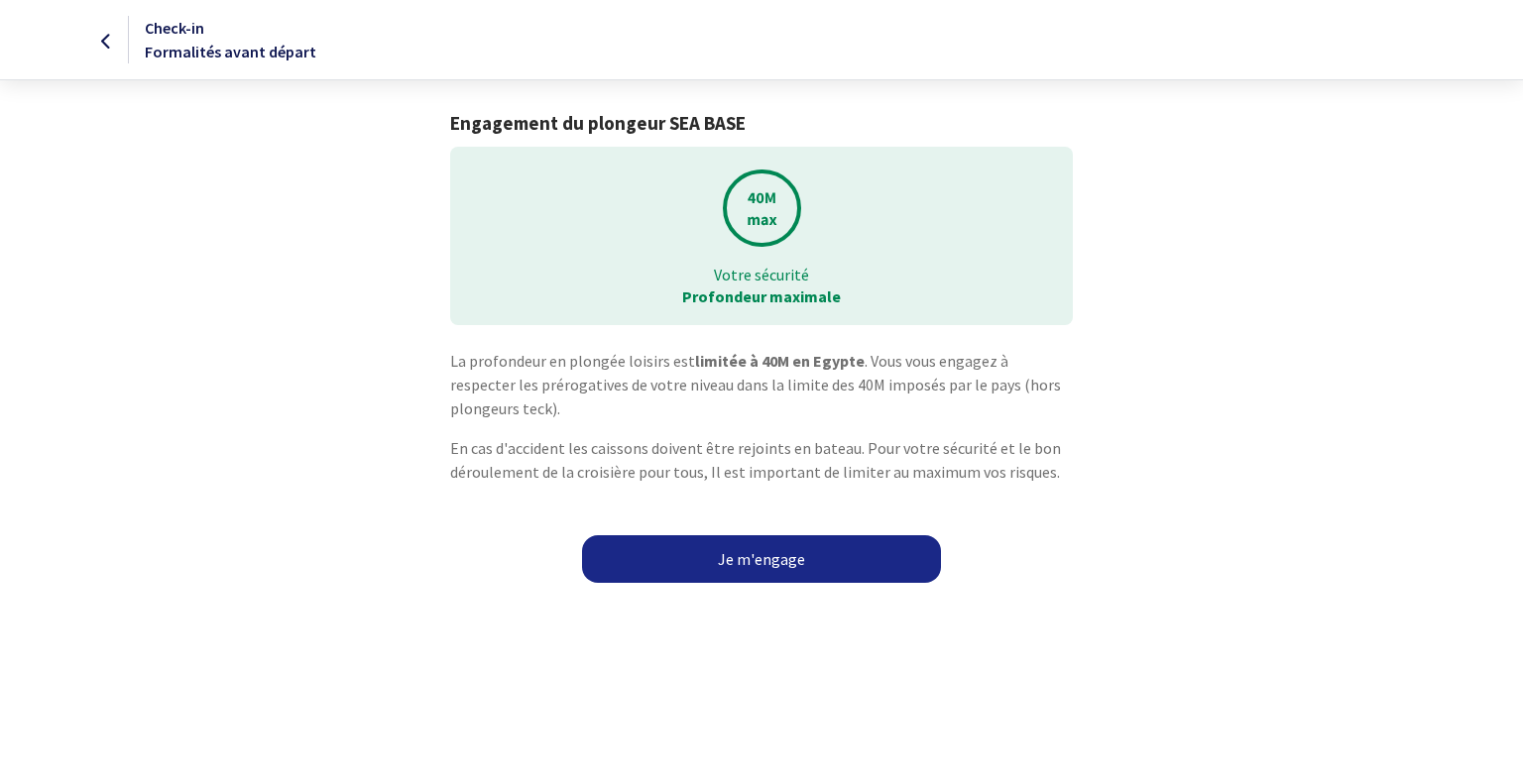 click on "Je m'engage" at bounding box center (762, 559) 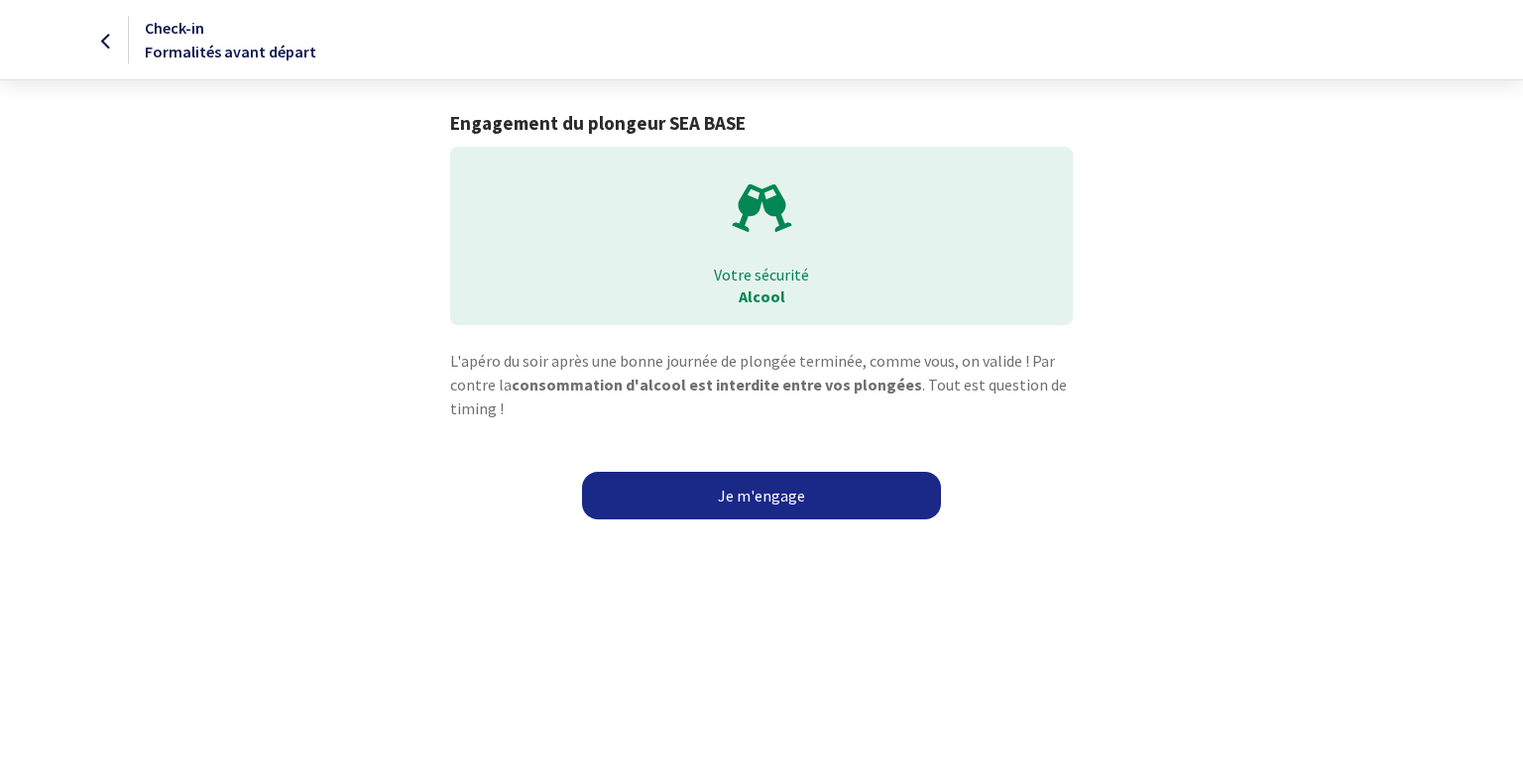 scroll, scrollTop: 0, scrollLeft: 0, axis: both 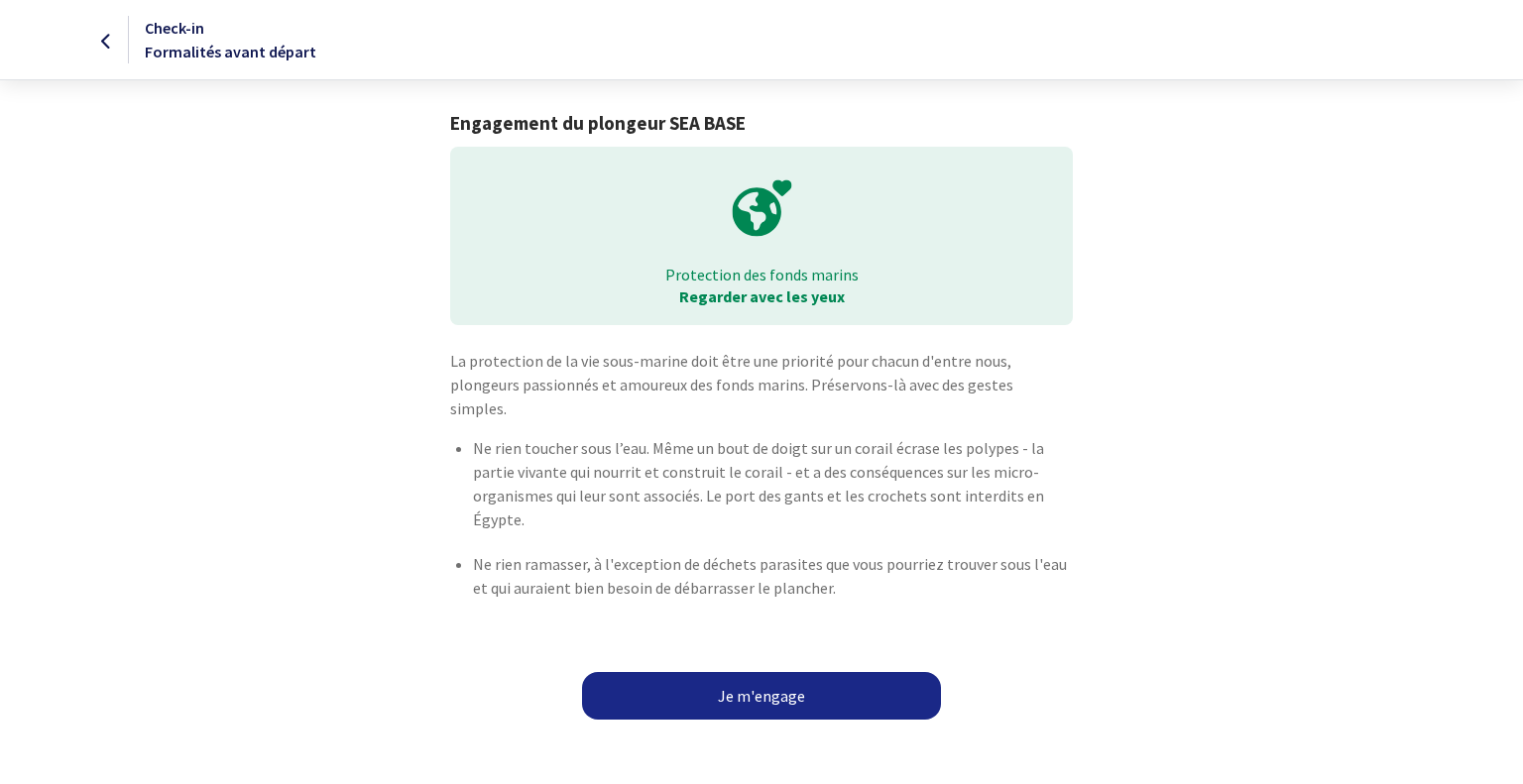 click on "Je m'engage" at bounding box center [762, 696] 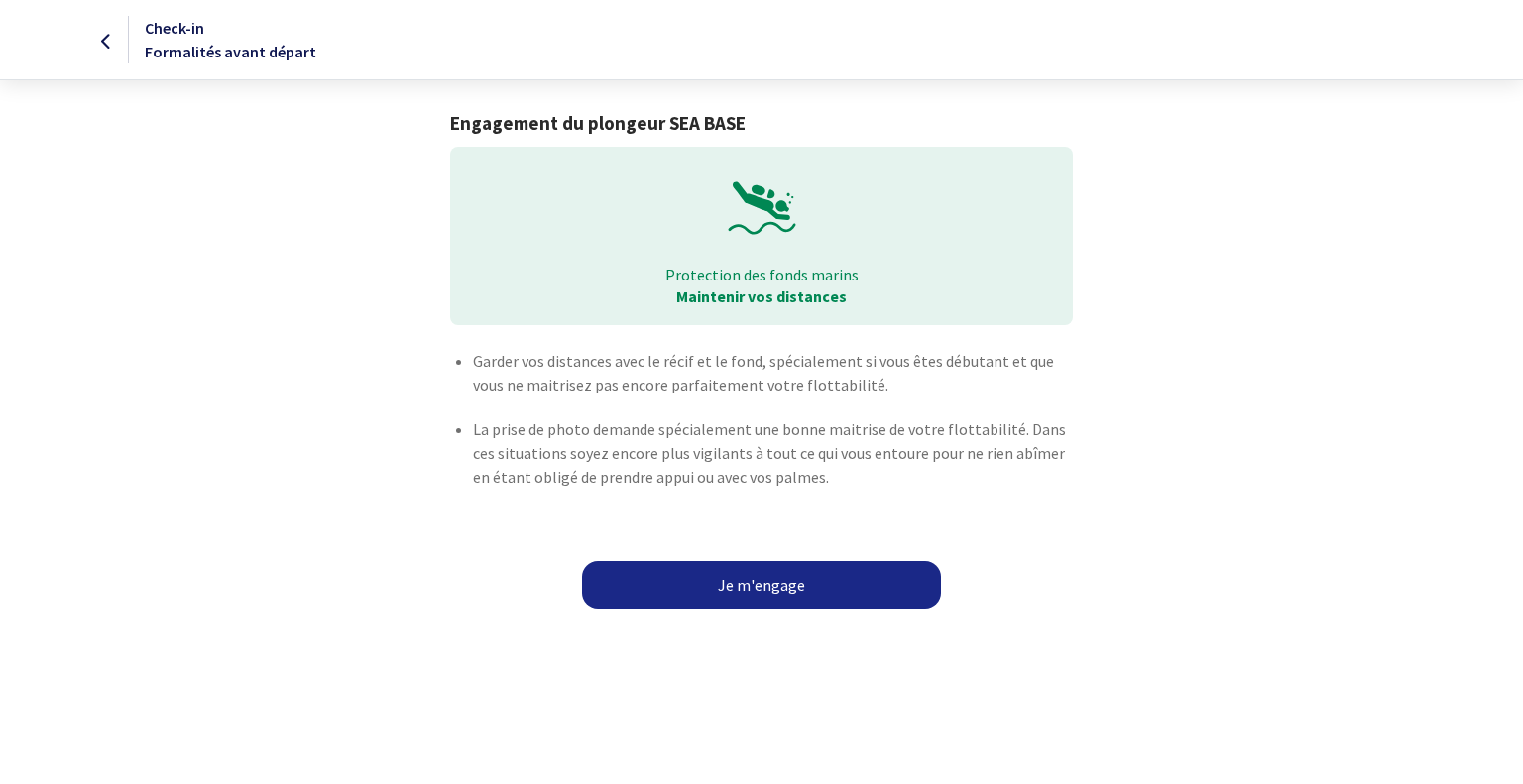 scroll, scrollTop: 0, scrollLeft: 0, axis: both 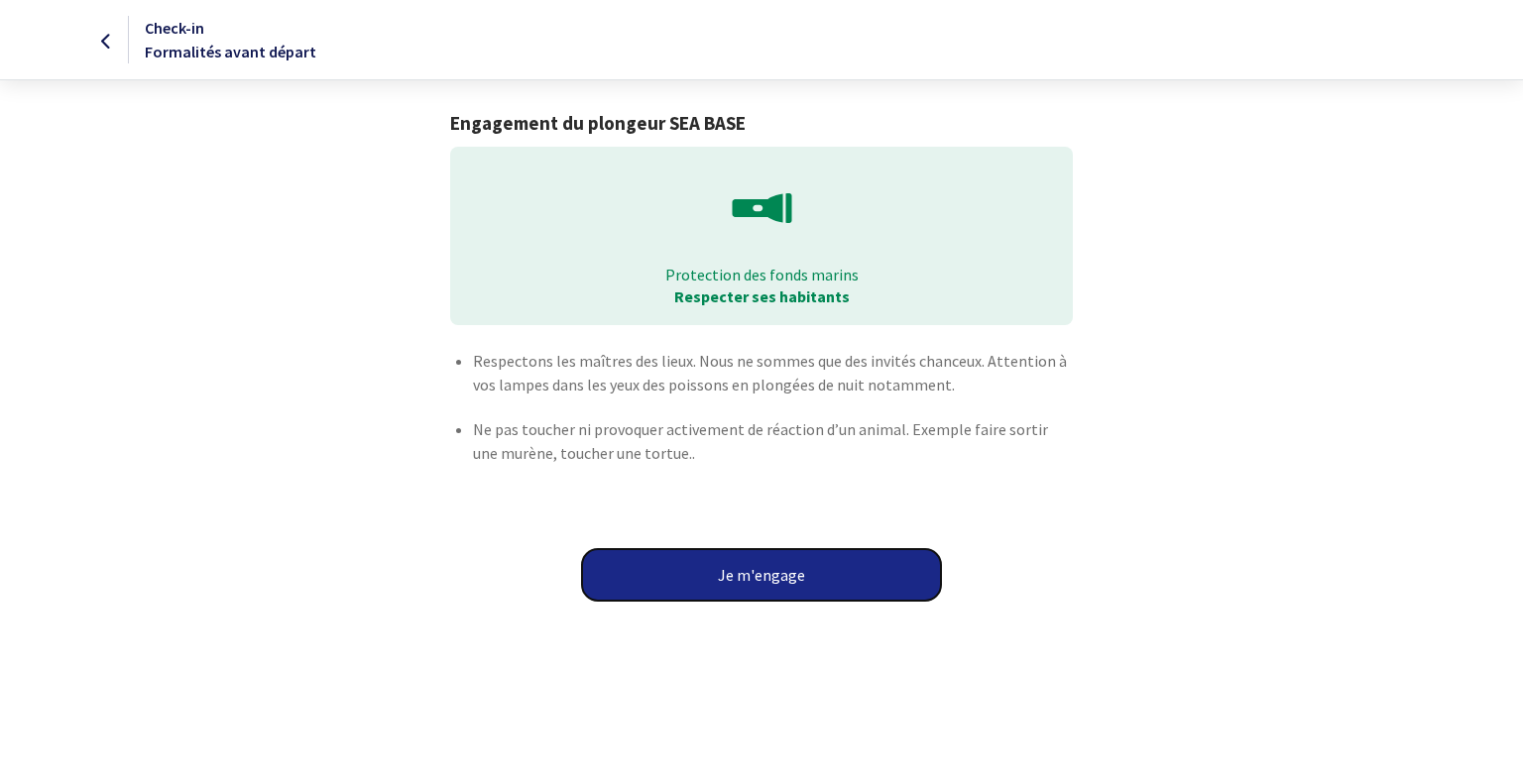 click on "Je m'engage" at bounding box center [762, 575] 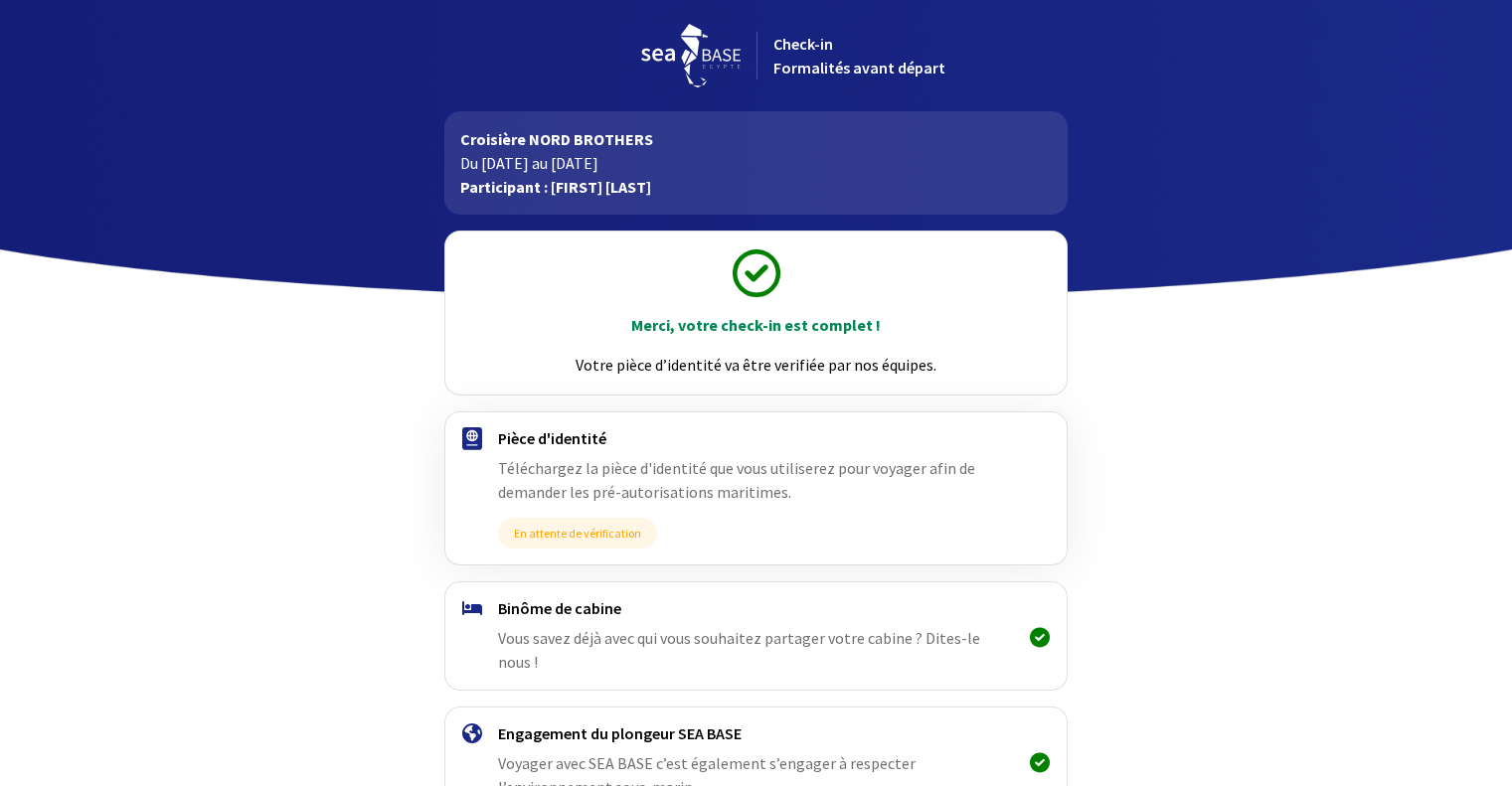 scroll, scrollTop: 0, scrollLeft: 0, axis: both 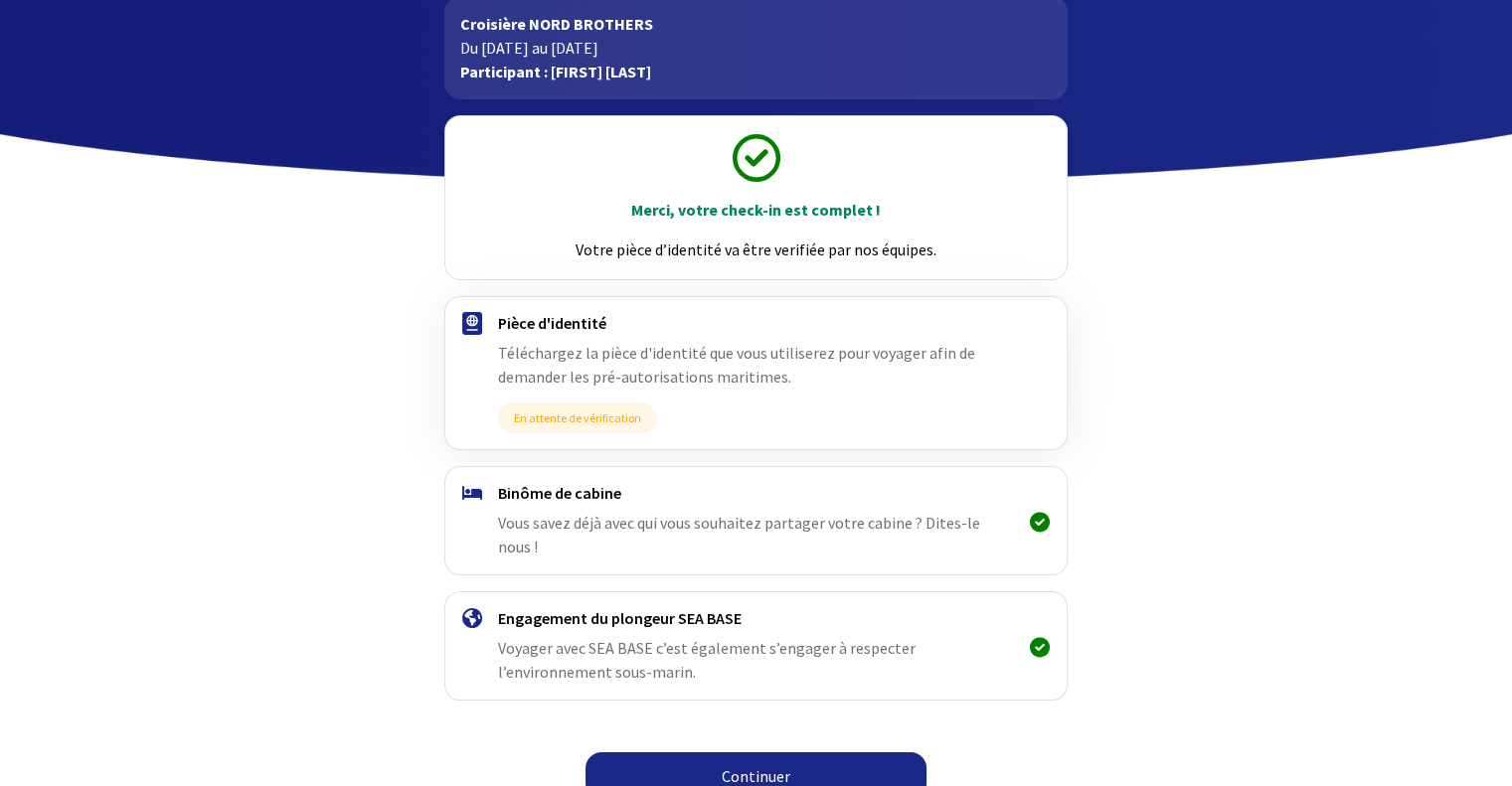 click on "Continuer" at bounding box center (756, 776) 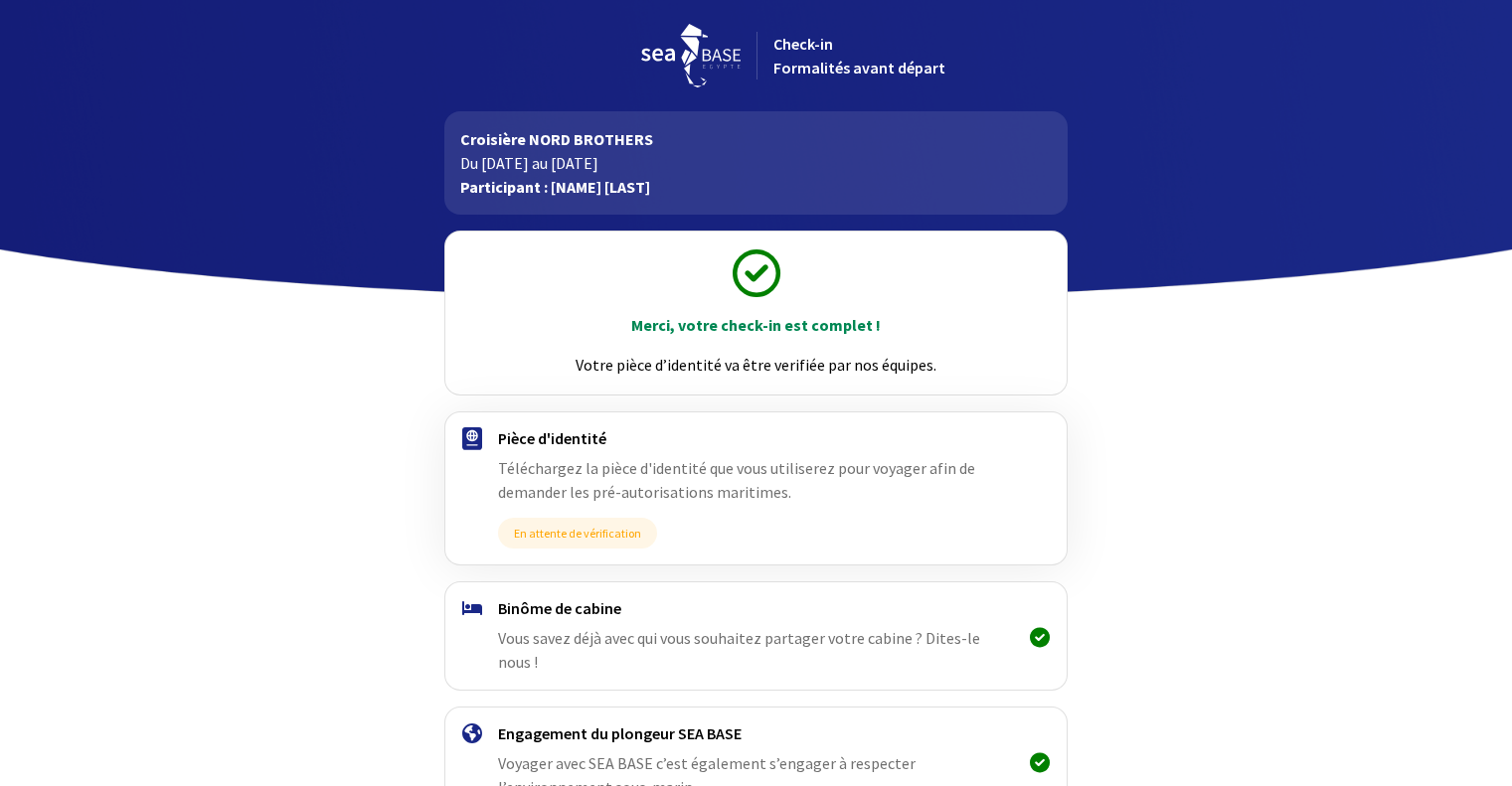 scroll, scrollTop: 0, scrollLeft: 0, axis: both 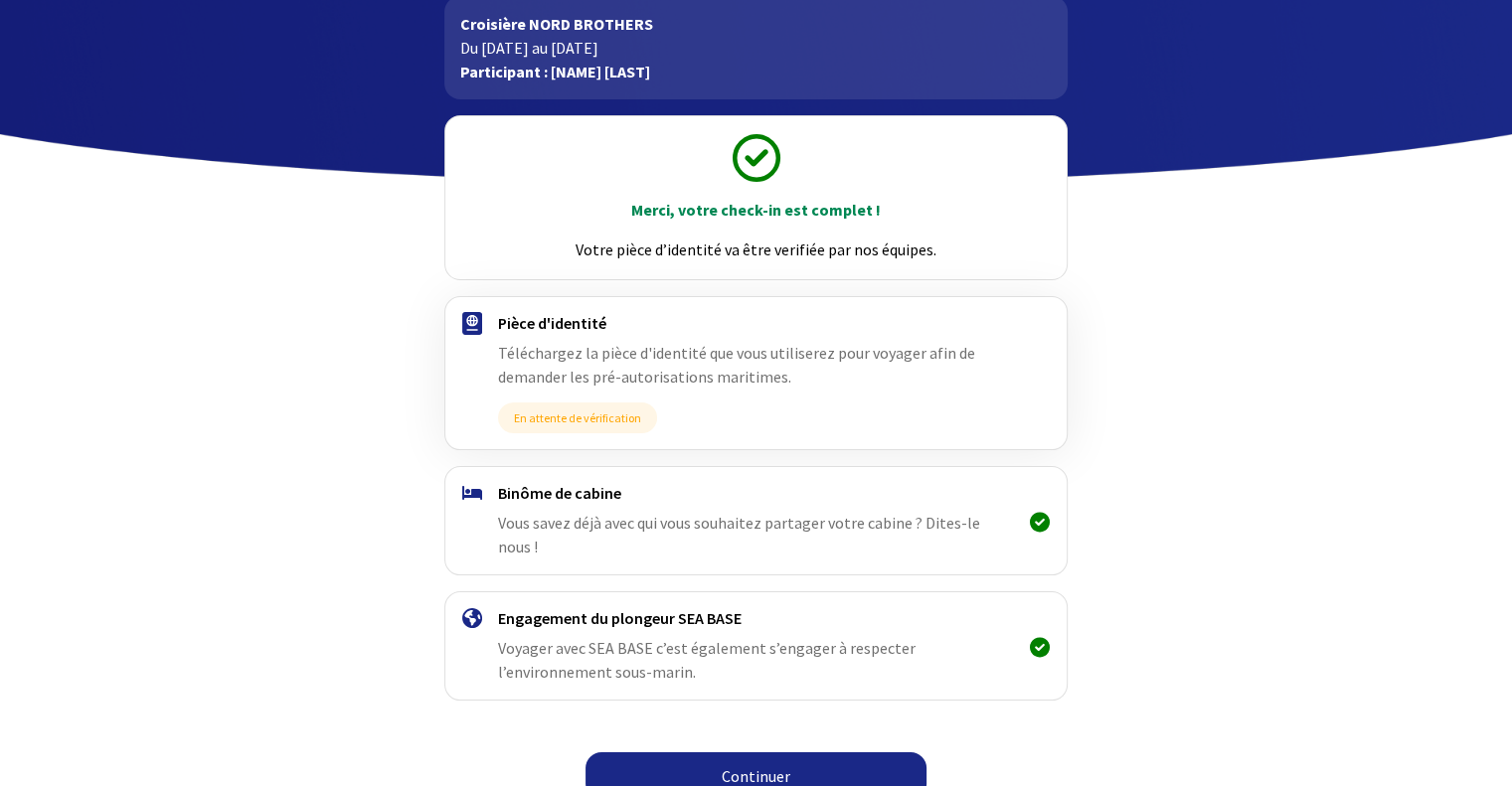 click on "Continuer" at bounding box center [756, 776] 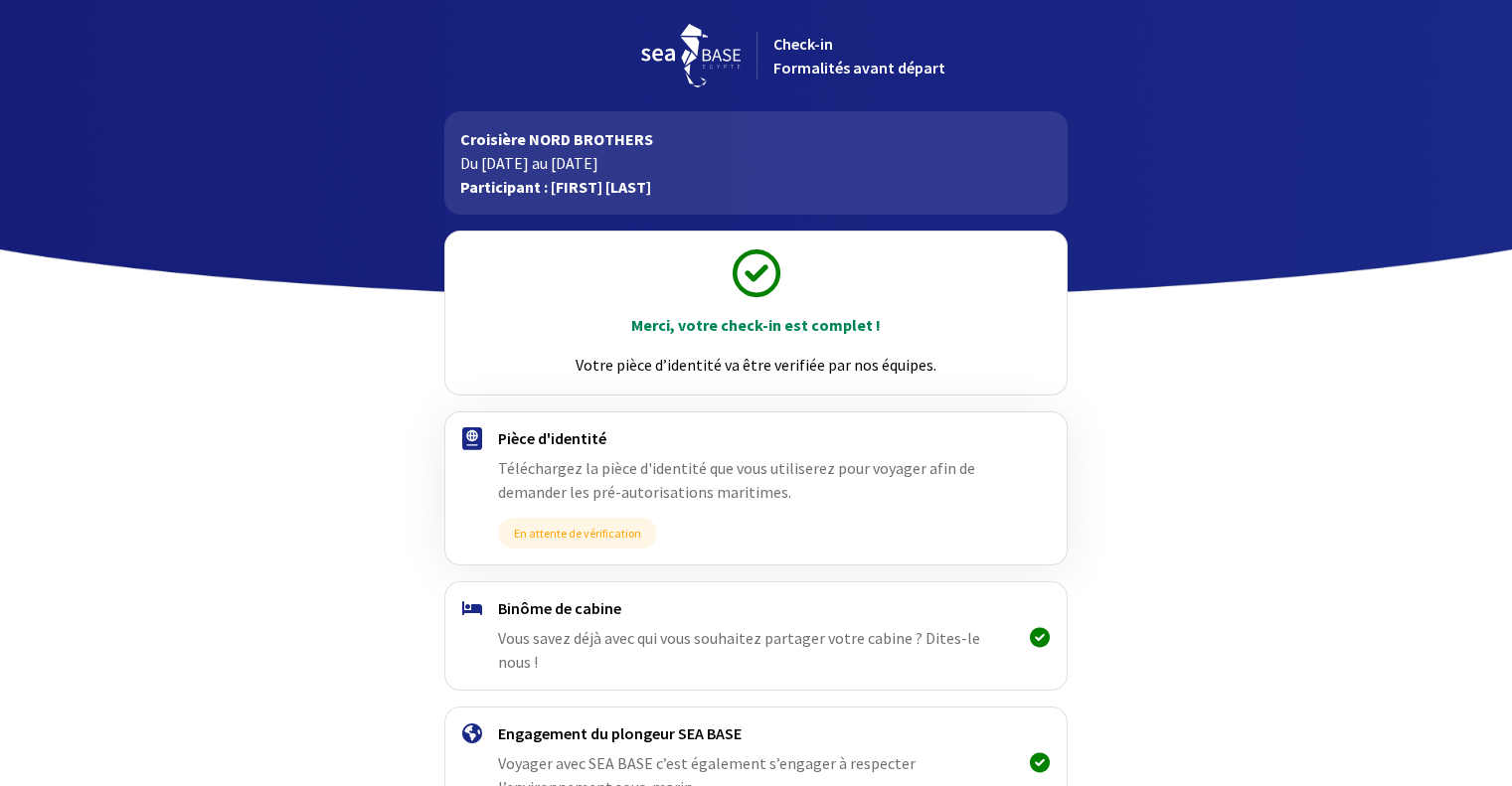 scroll, scrollTop: 0, scrollLeft: 0, axis: both 